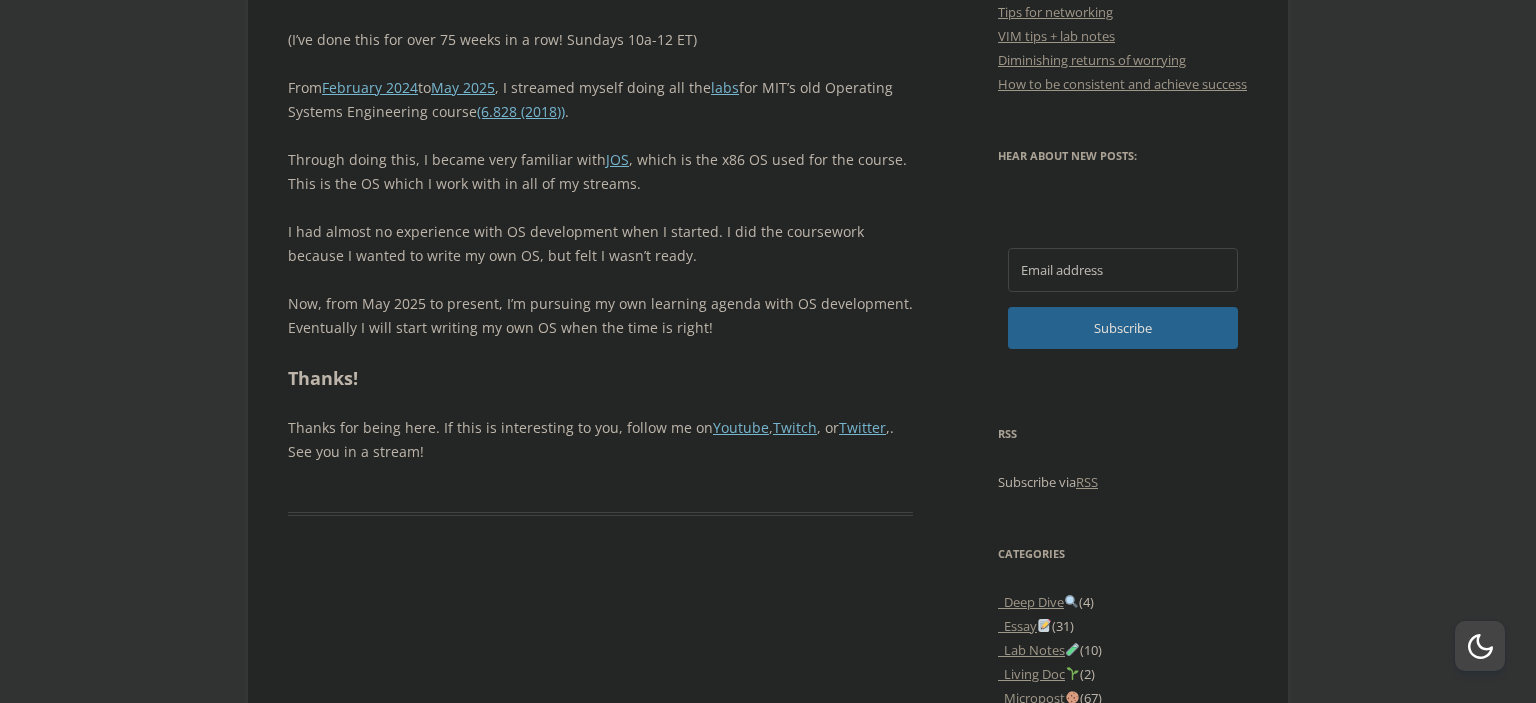scroll, scrollTop: 1267, scrollLeft: 0, axis: vertical 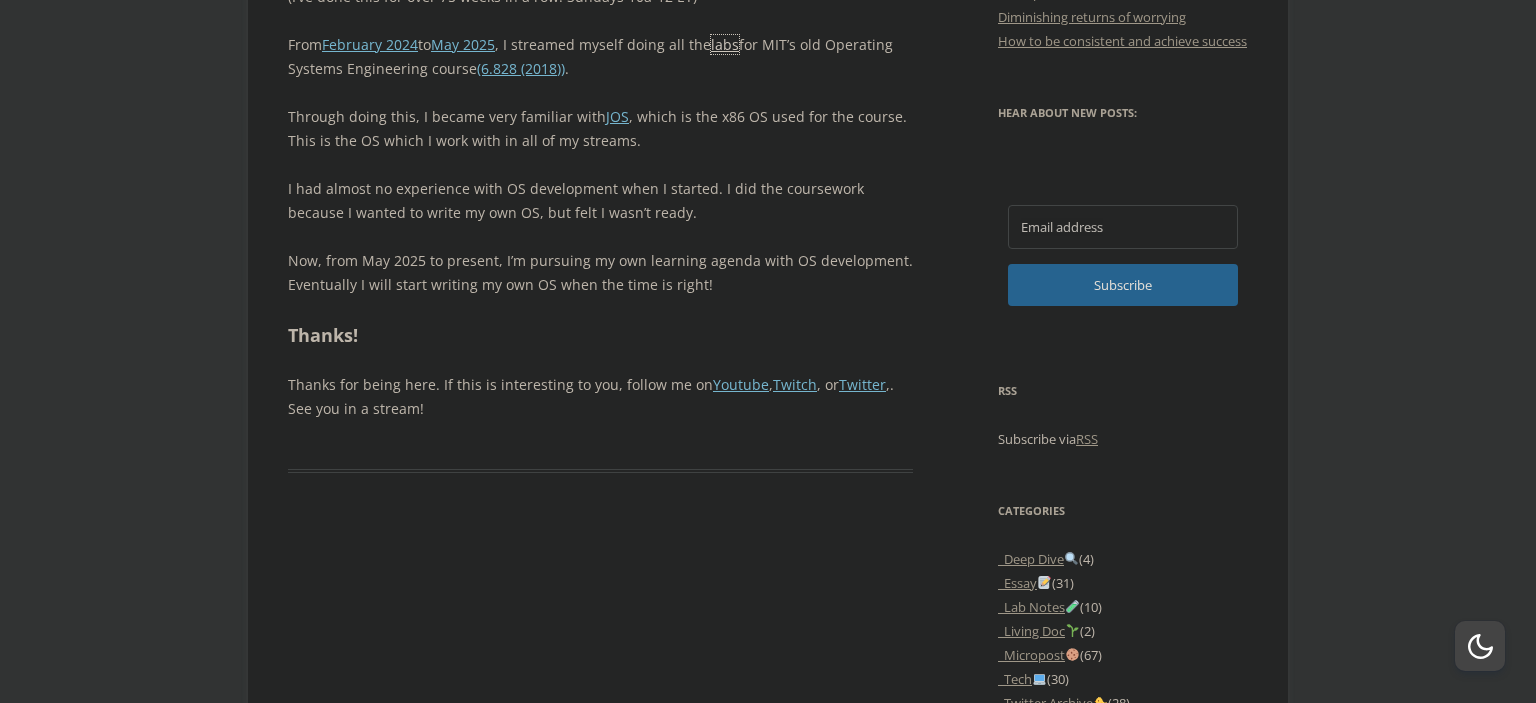click on "labs" at bounding box center [725, 44] 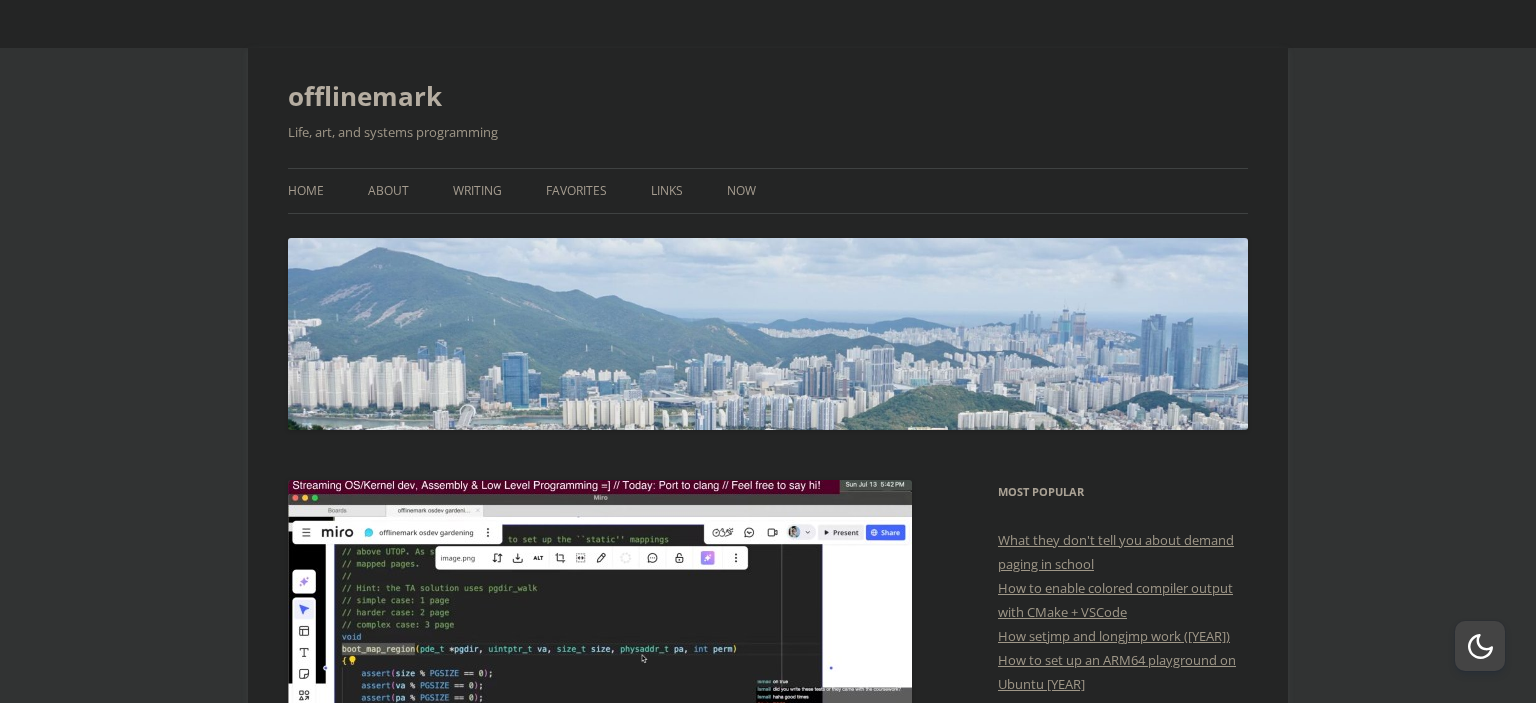 scroll, scrollTop: 1267, scrollLeft: 0, axis: vertical 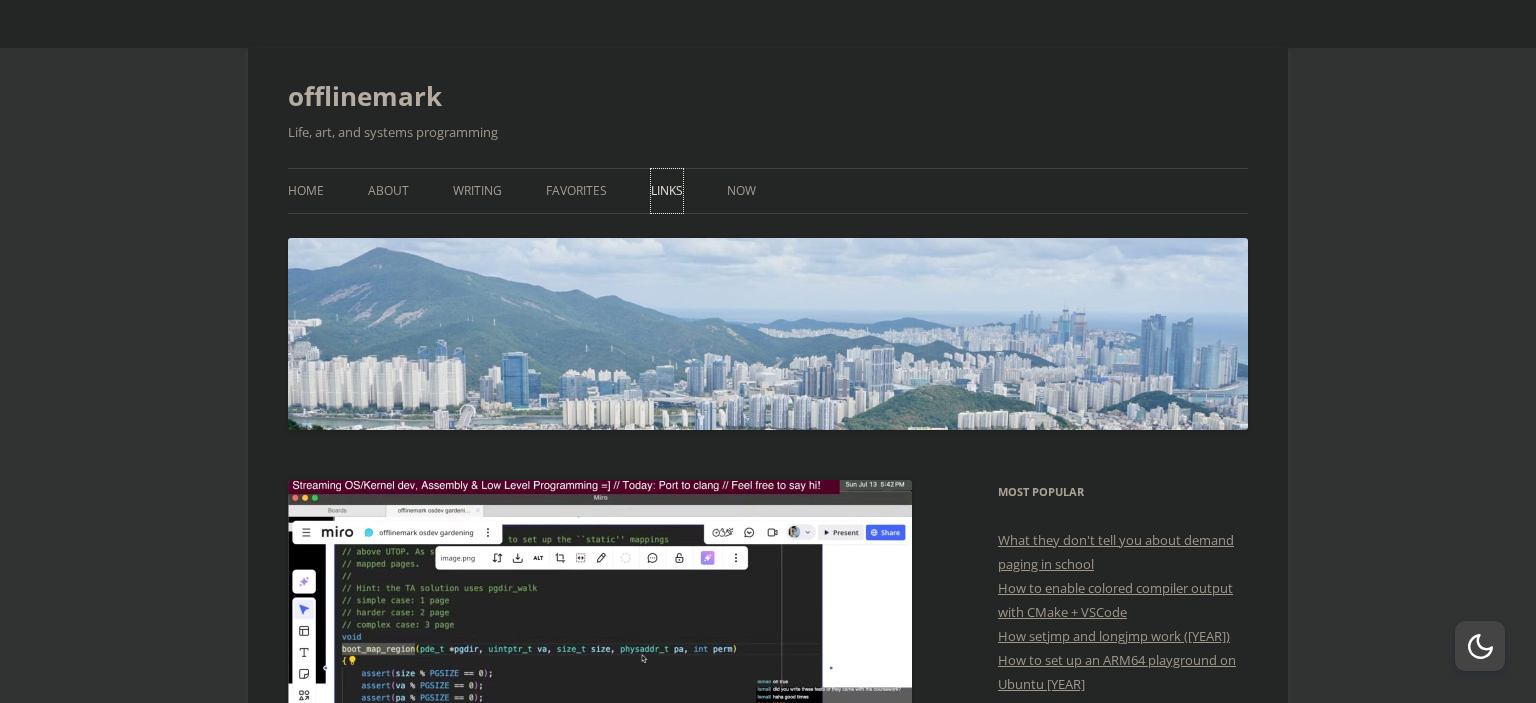 click on "Links" at bounding box center [667, 191] 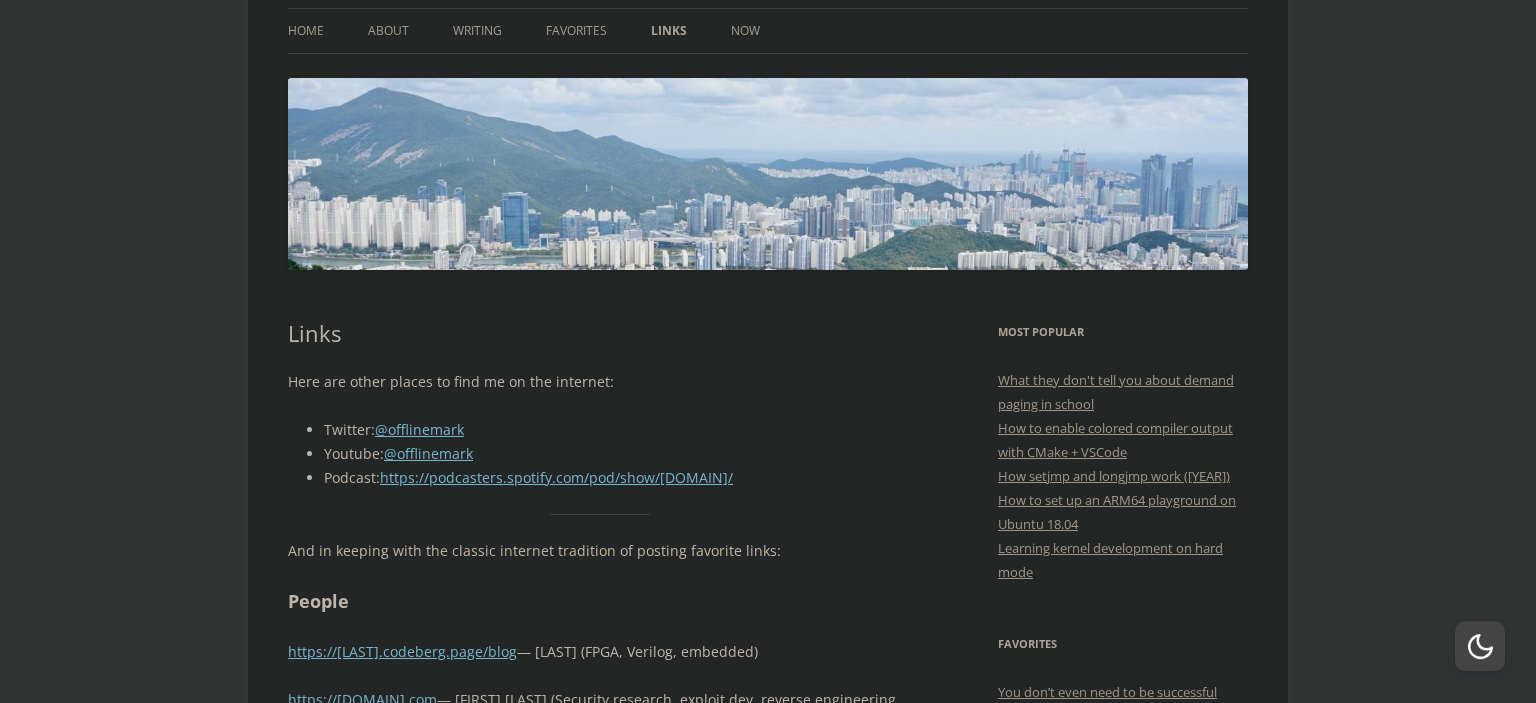scroll, scrollTop: 230, scrollLeft: 0, axis: vertical 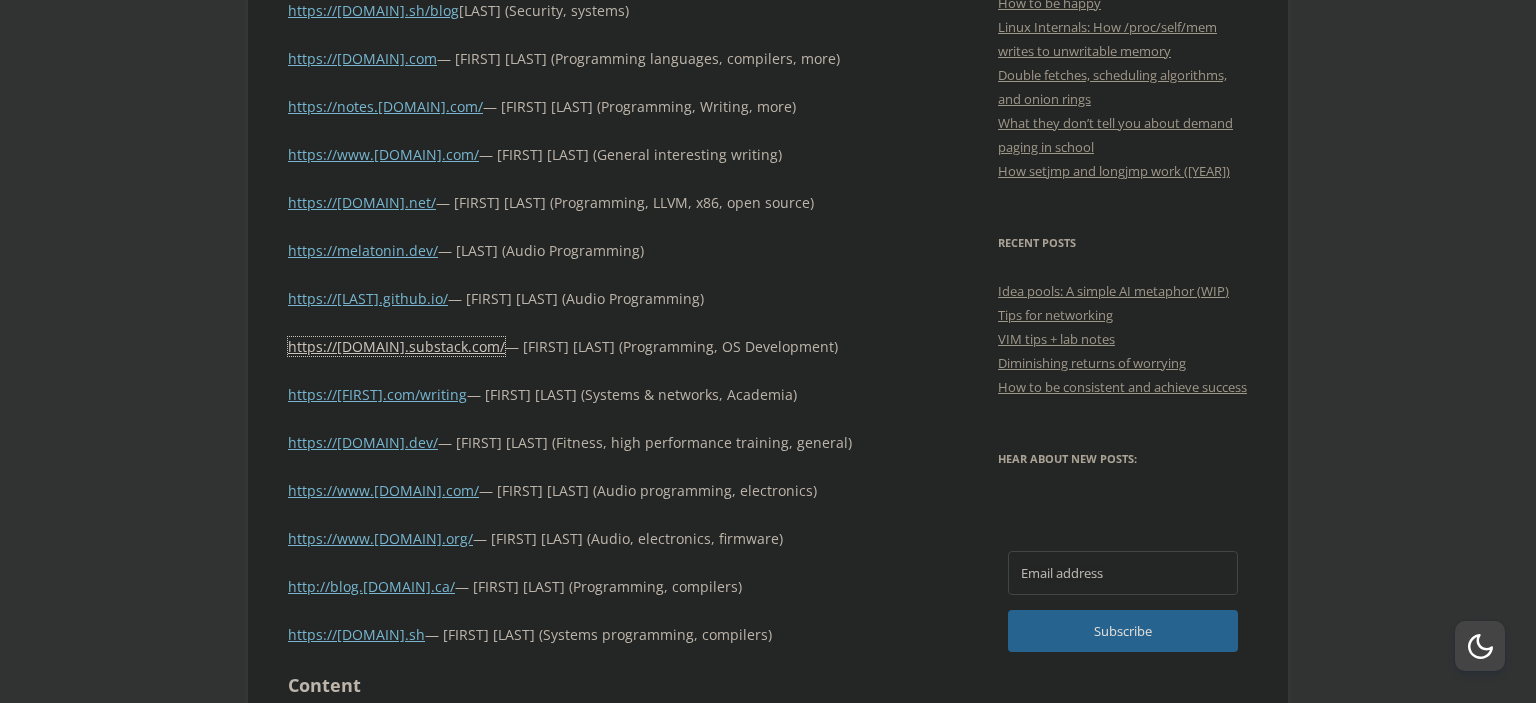 click on "https://awesomekling.substack.com/" at bounding box center (396, 346) 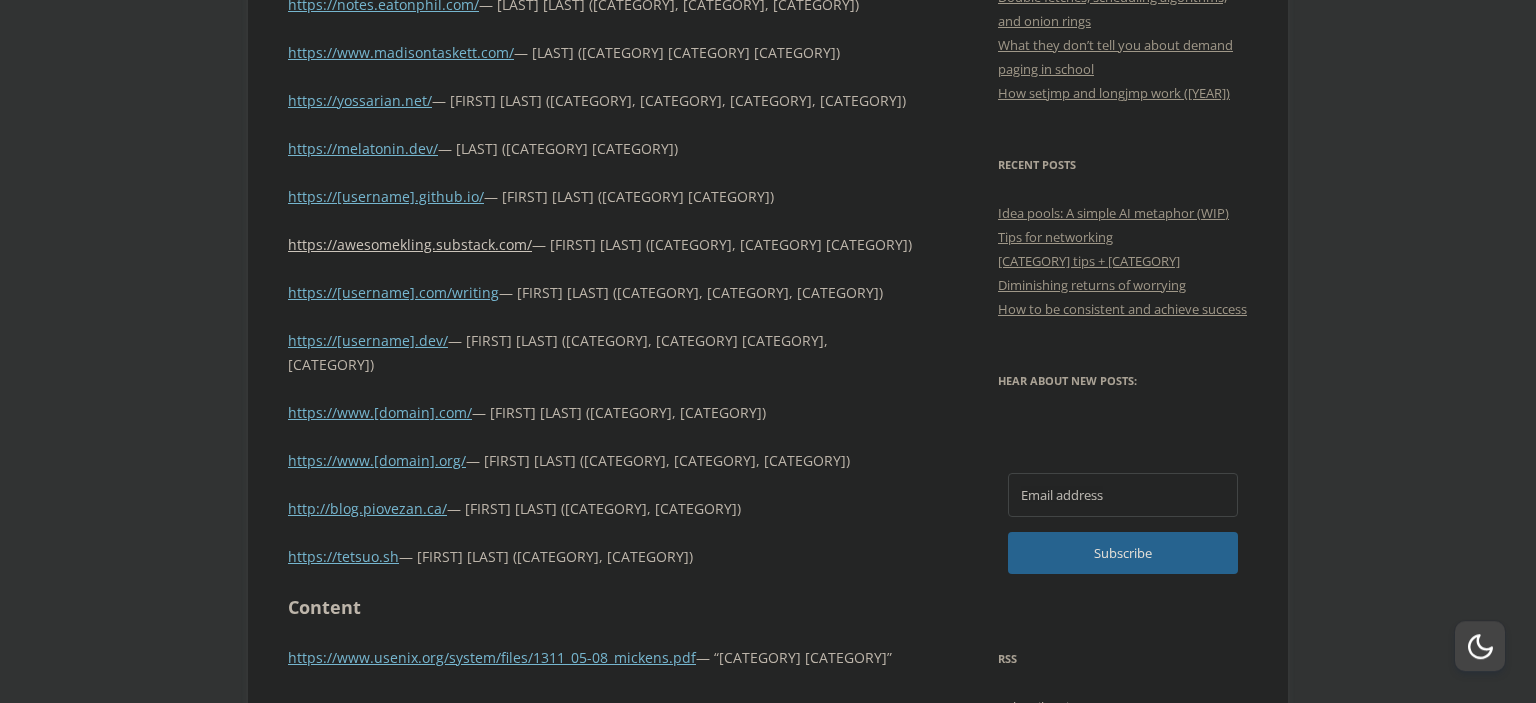 scroll, scrollTop: 806, scrollLeft: 0, axis: vertical 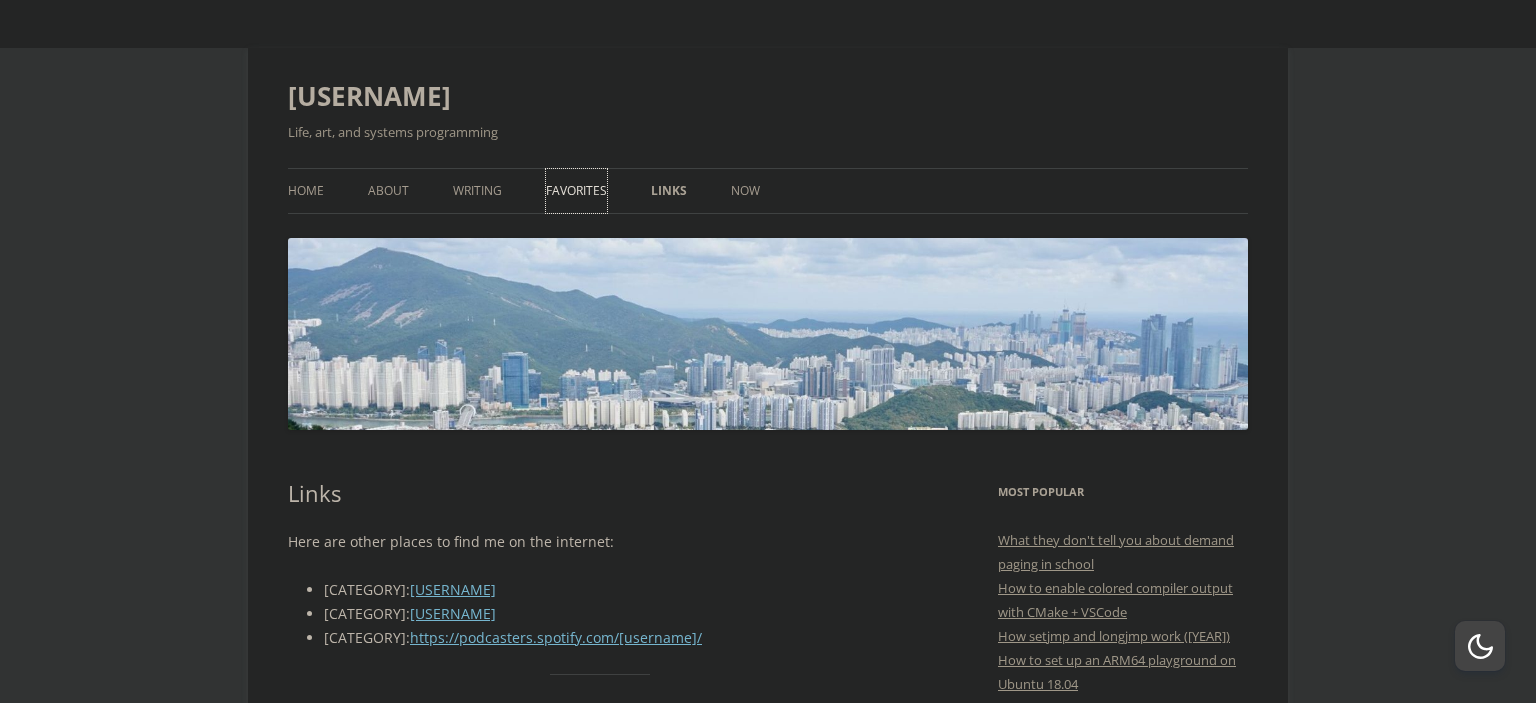 click on "Favorites" at bounding box center [576, 191] 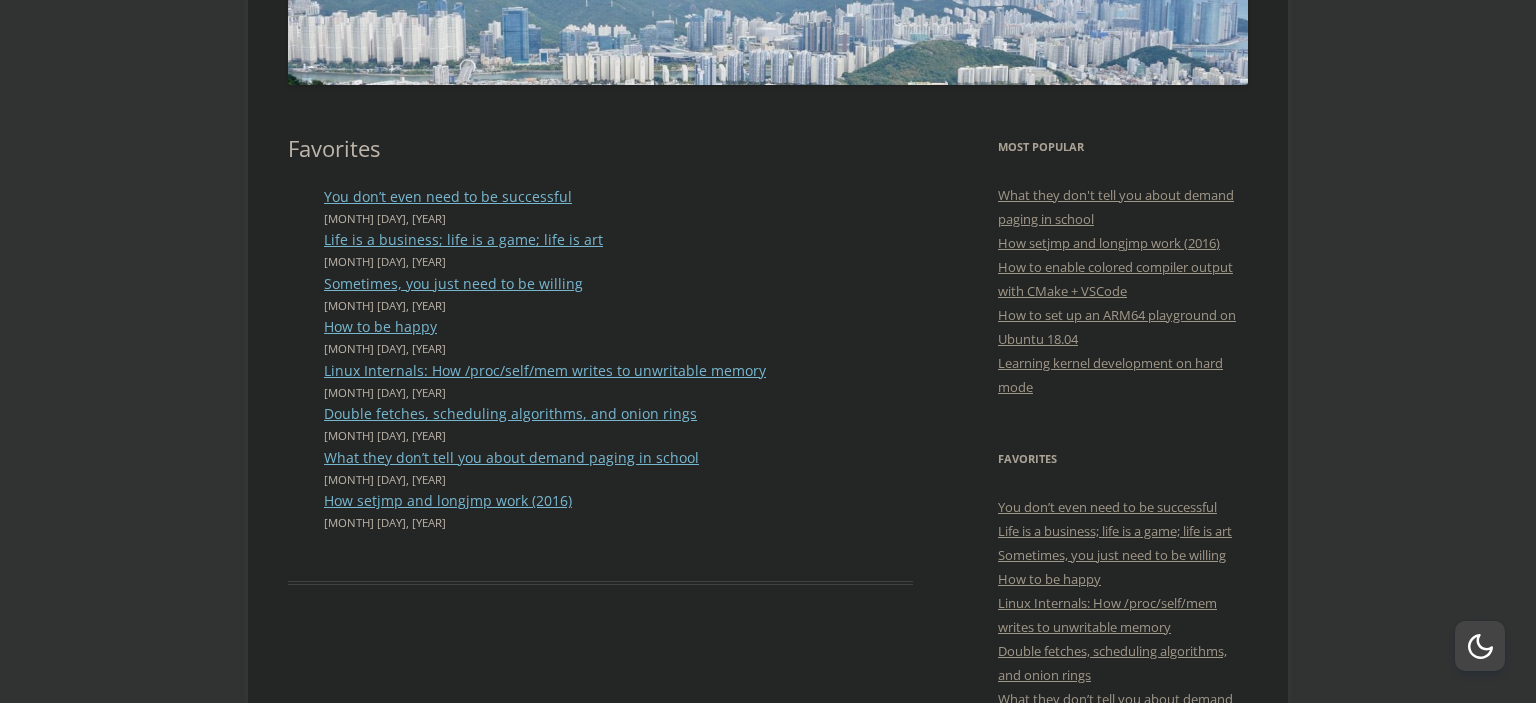 scroll, scrollTop: 0, scrollLeft: 0, axis: both 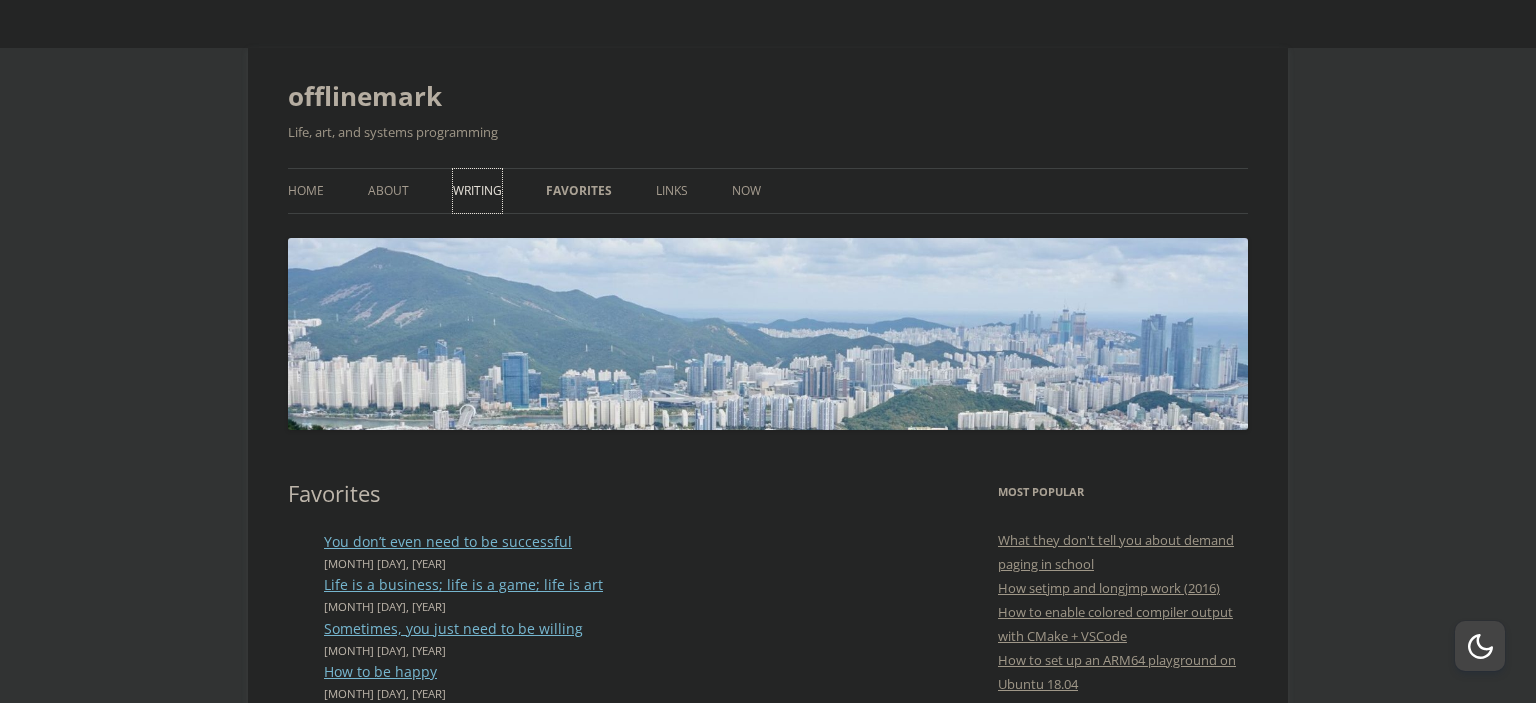 click on "Writing" at bounding box center (477, 191) 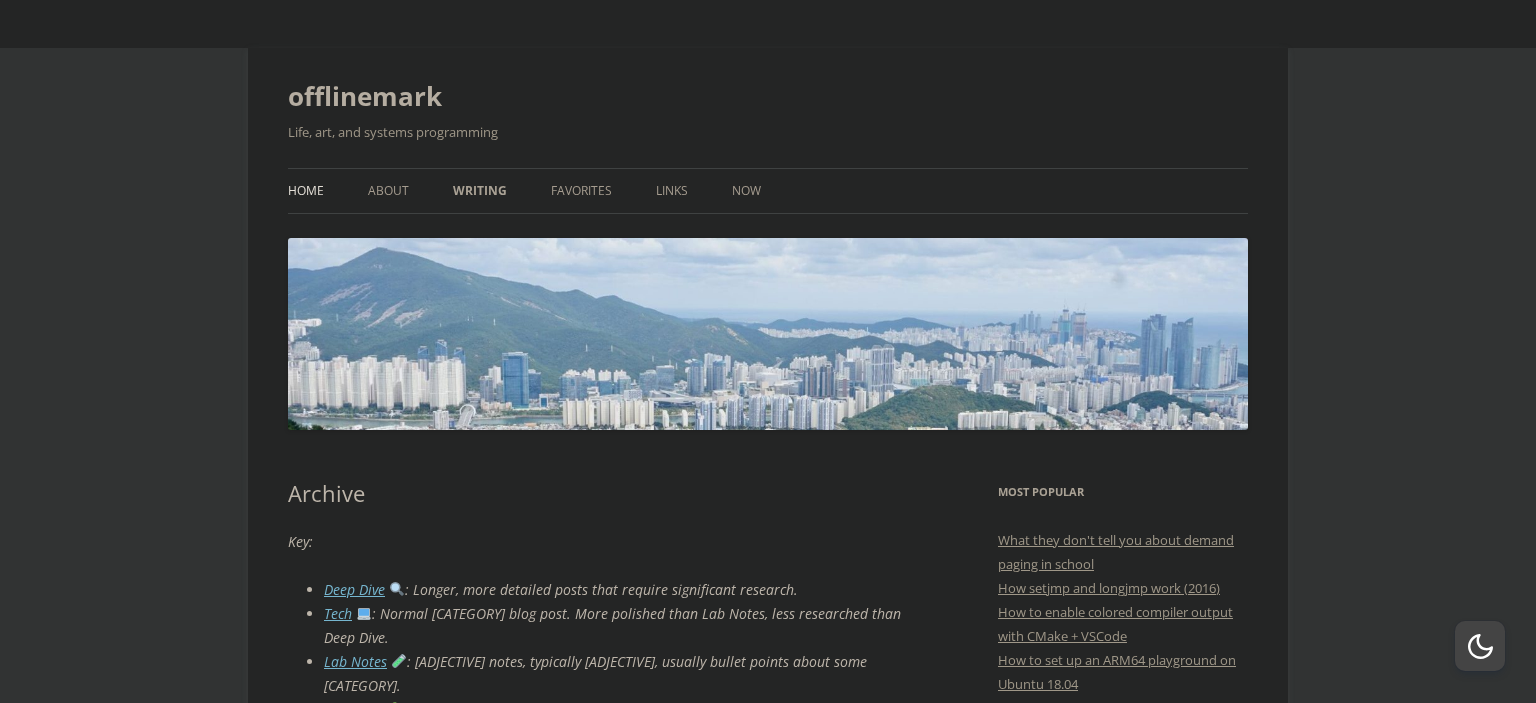 scroll, scrollTop: 0, scrollLeft: 0, axis: both 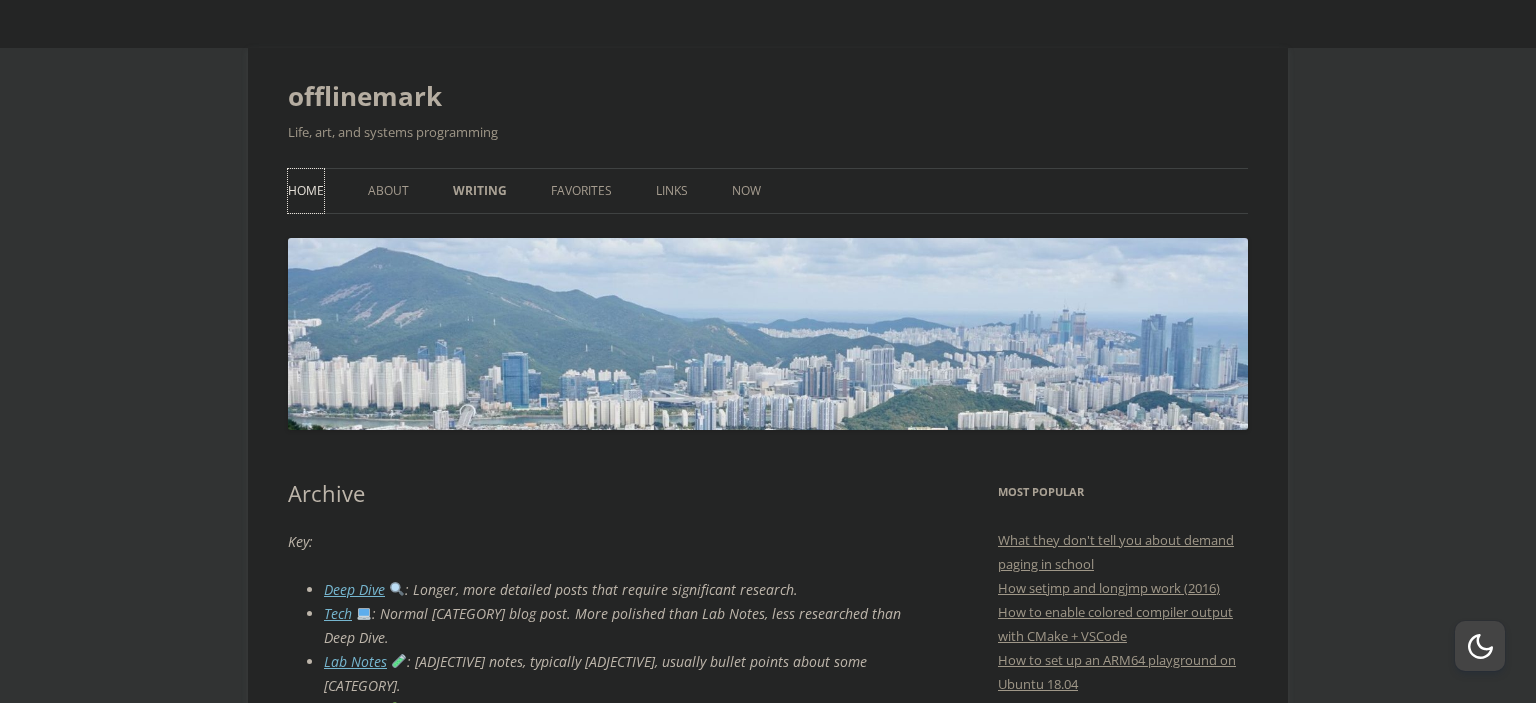 click on "Home" at bounding box center [306, 191] 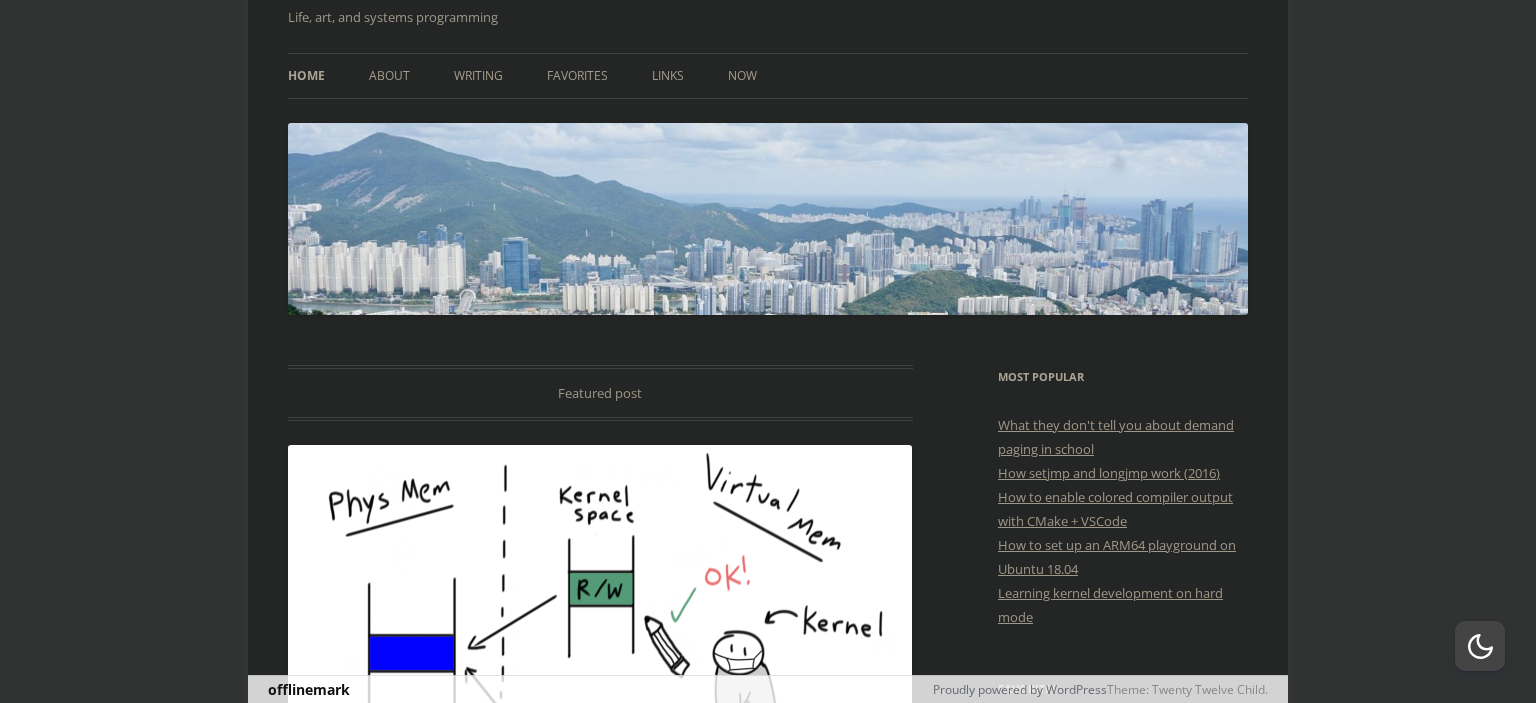 scroll, scrollTop: 0, scrollLeft: 0, axis: both 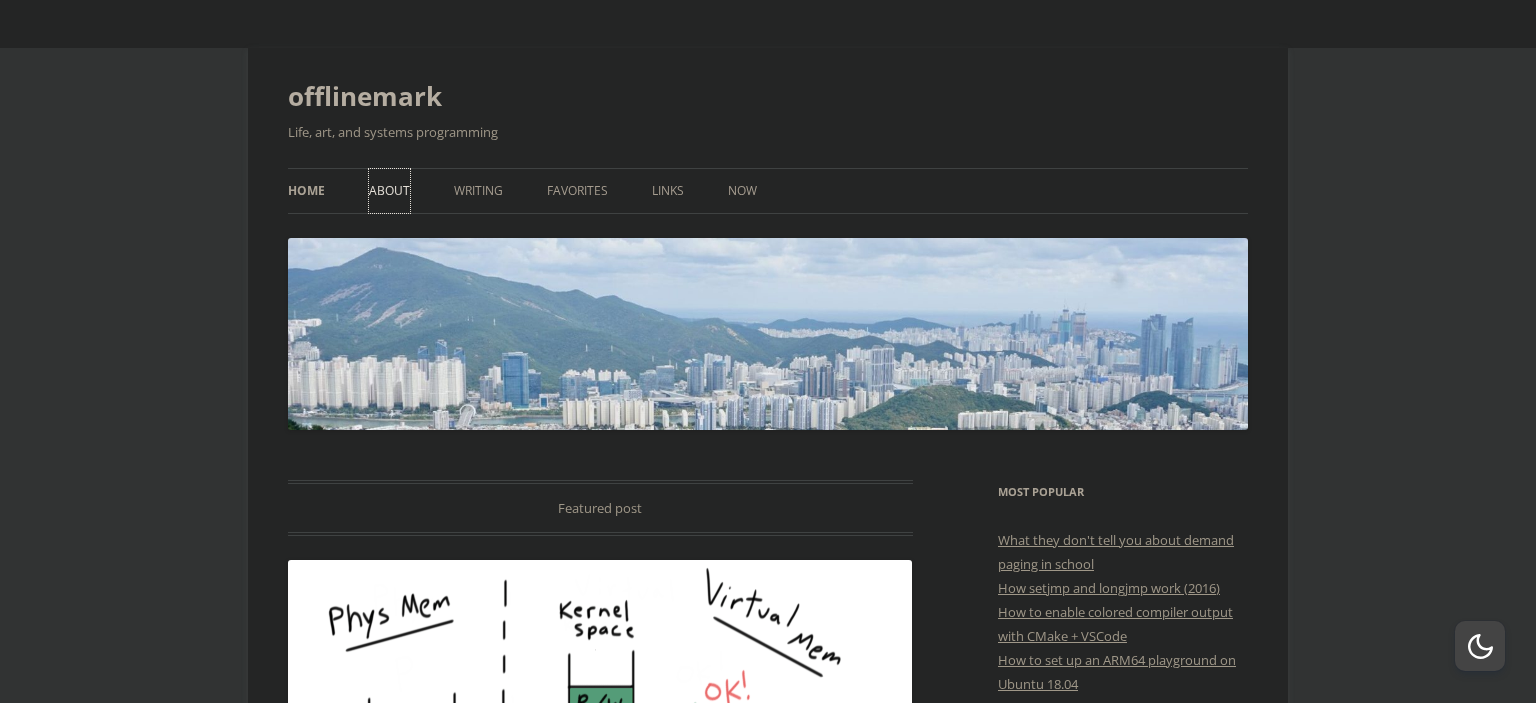 click on "About" at bounding box center (389, 191) 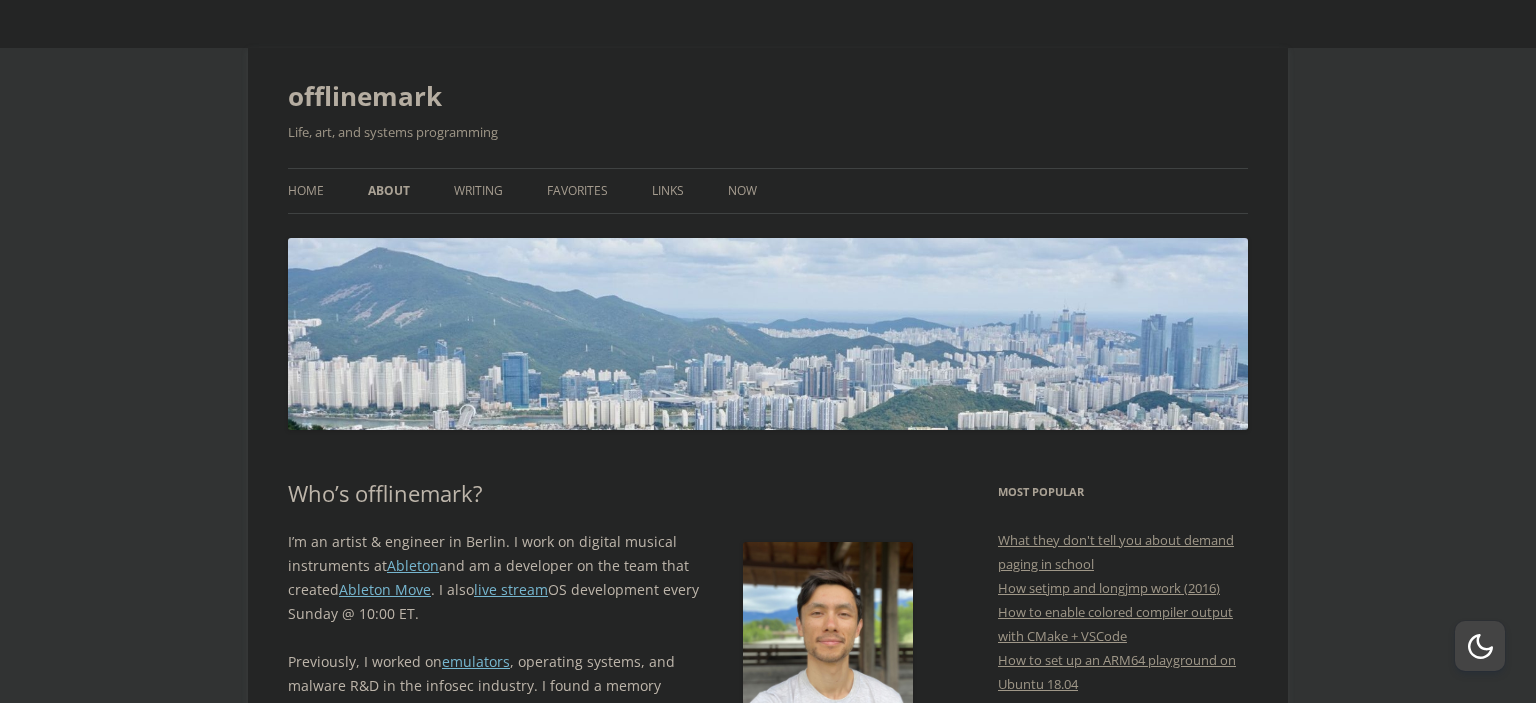 scroll, scrollTop: 460, scrollLeft: 0, axis: vertical 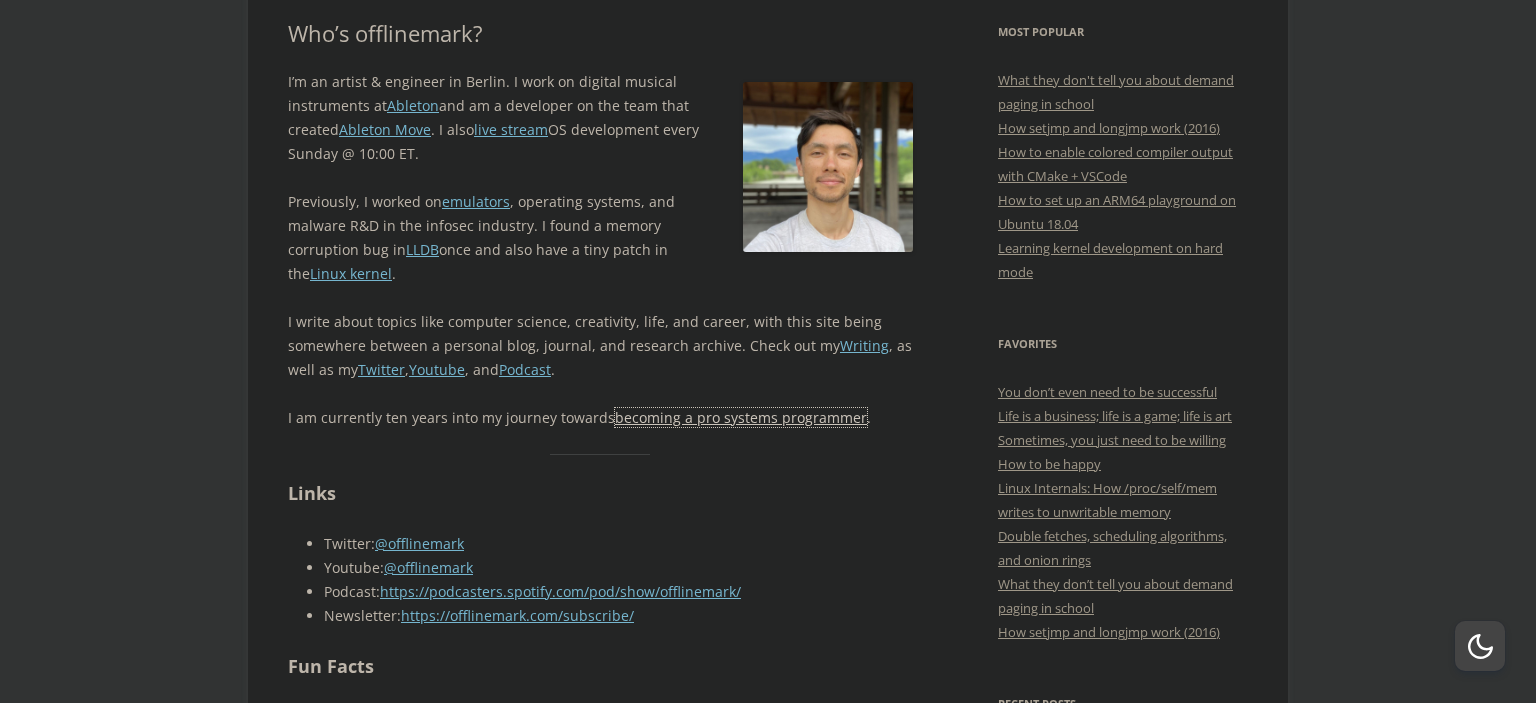 click on "becoming a pro systems programmer" at bounding box center (741, 417) 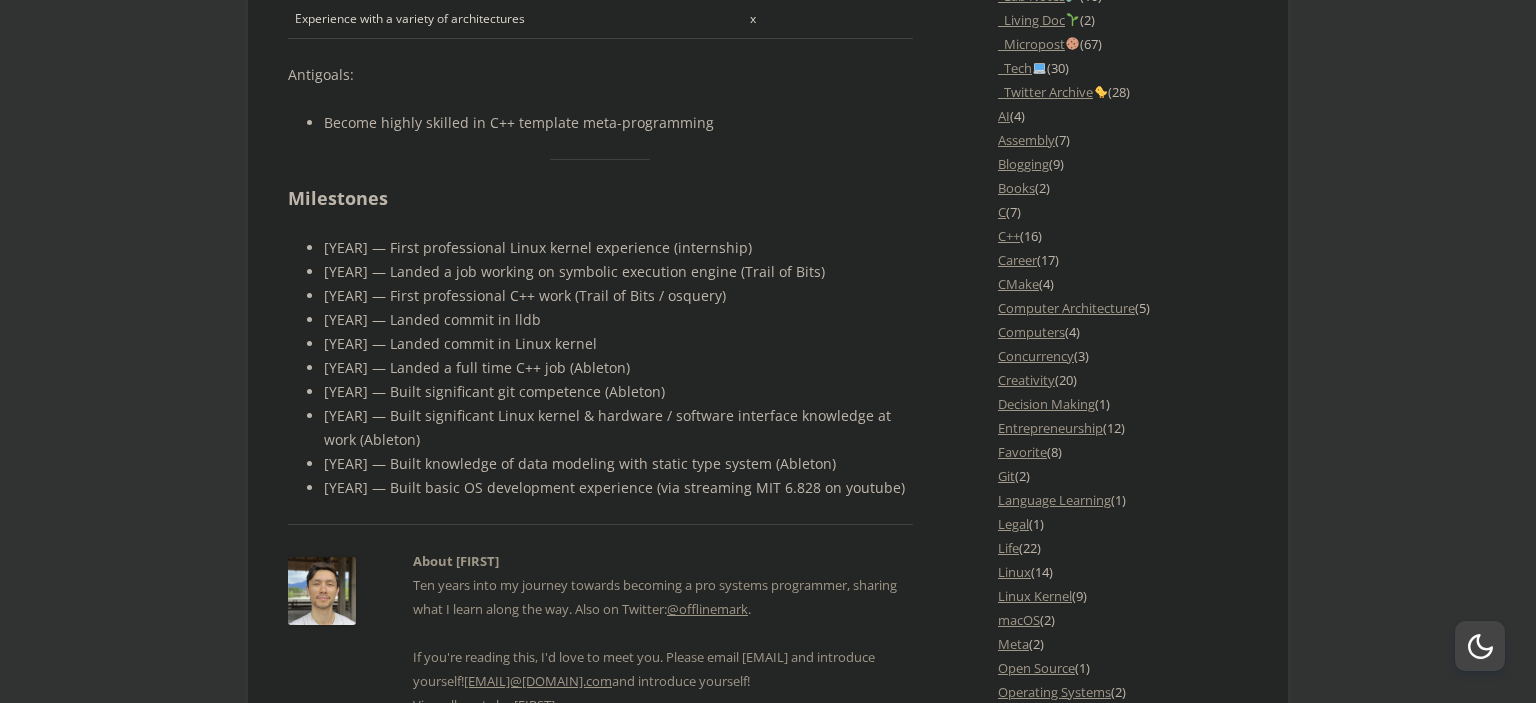 scroll, scrollTop: 1843, scrollLeft: 0, axis: vertical 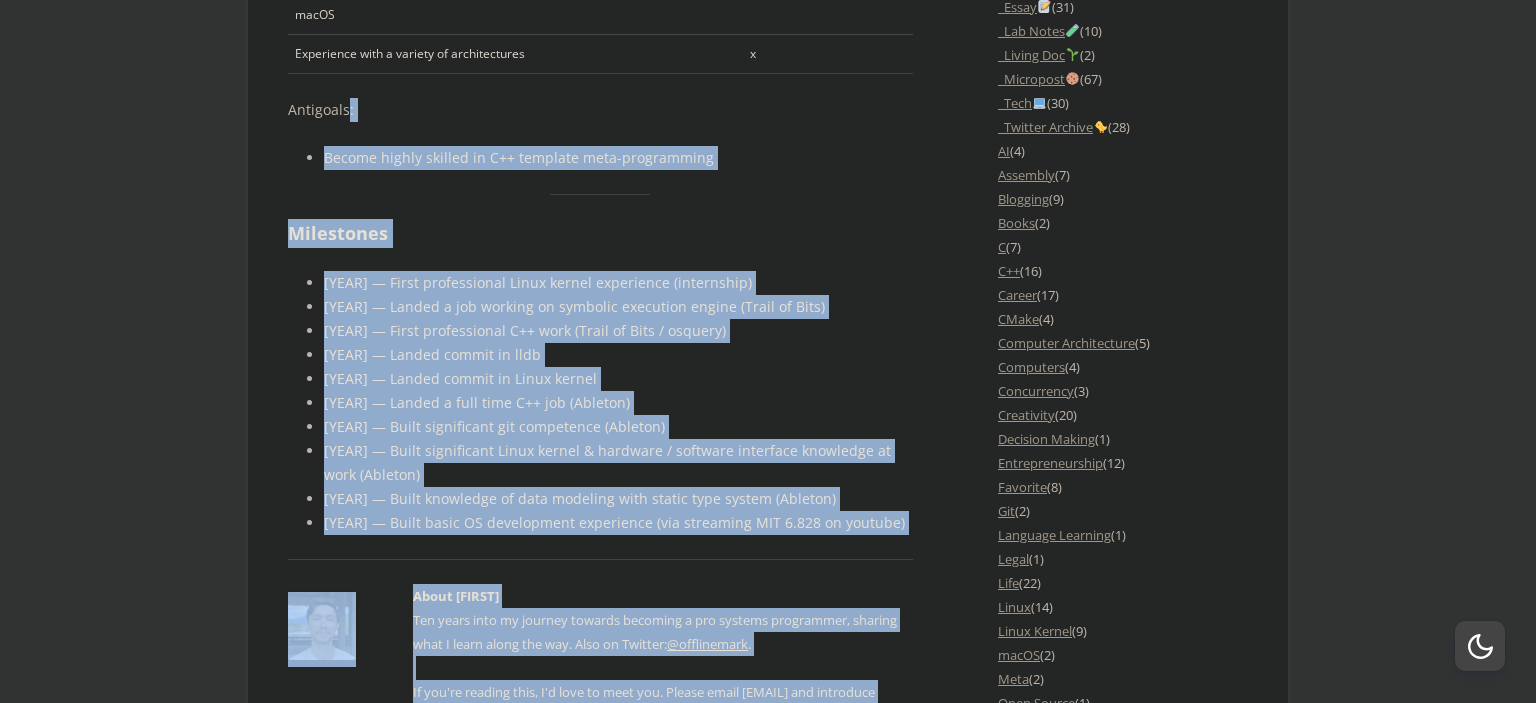 drag, startPoint x: 292, startPoint y: 111, endPoint x: 345, endPoint y: 111, distance: 53 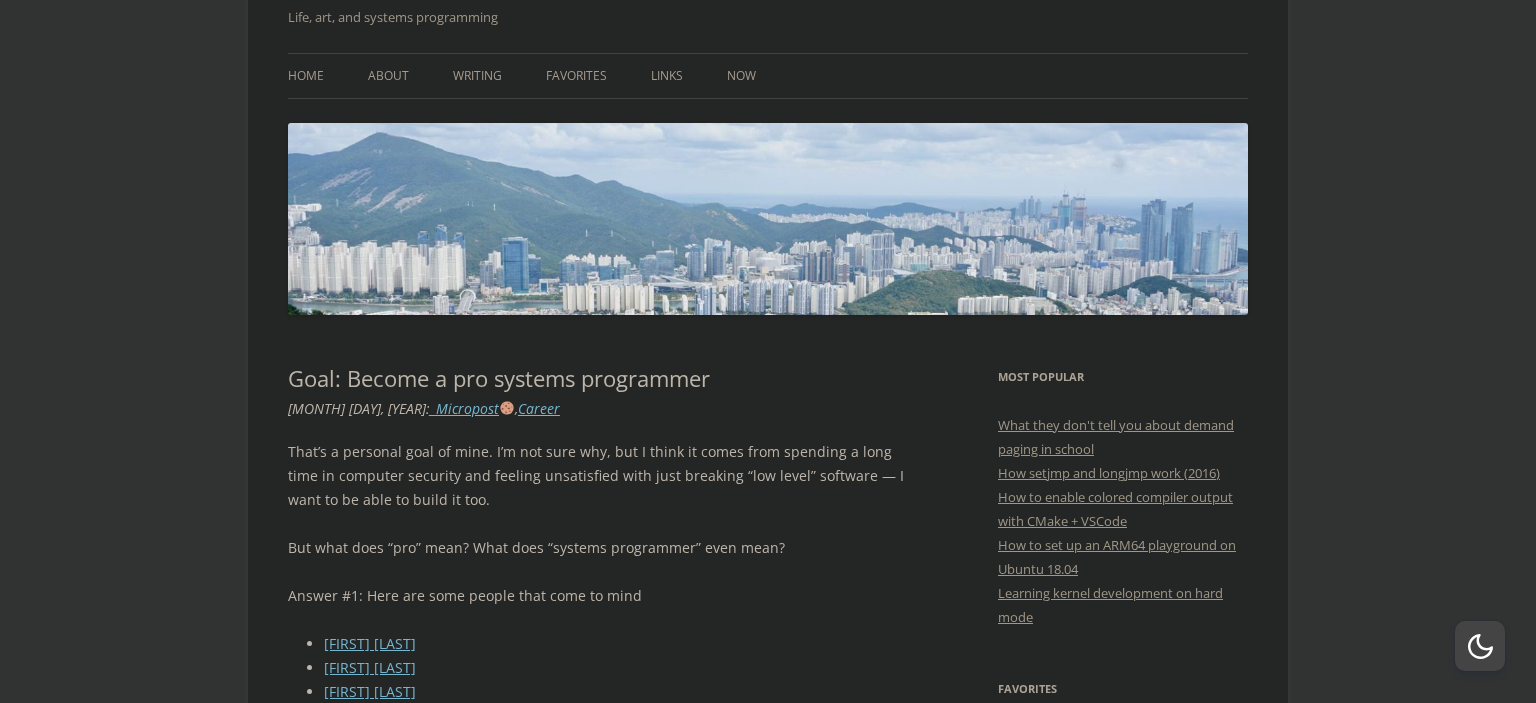 scroll, scrollTop: 0, scrollLeft: 0, axis: both 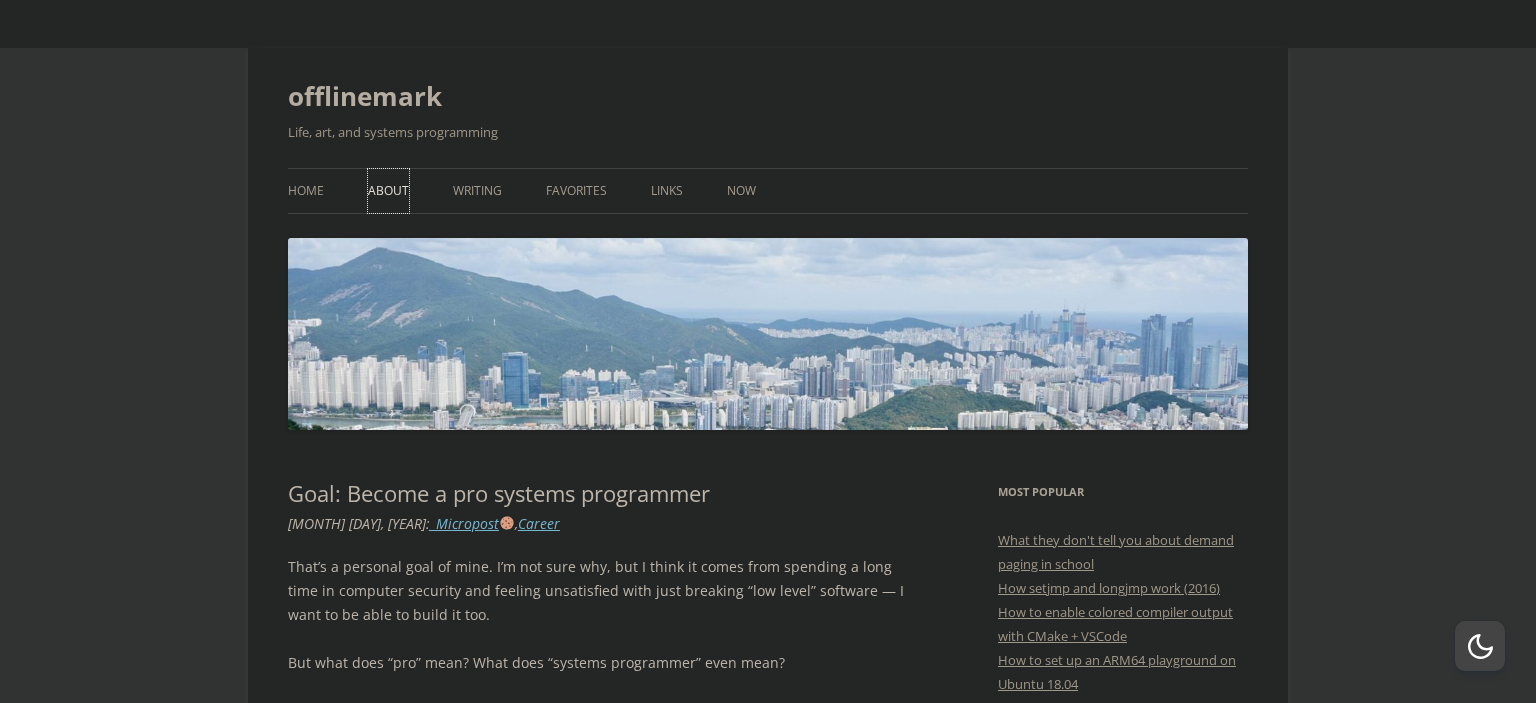 click on "About" at bounding box center [388, 191] 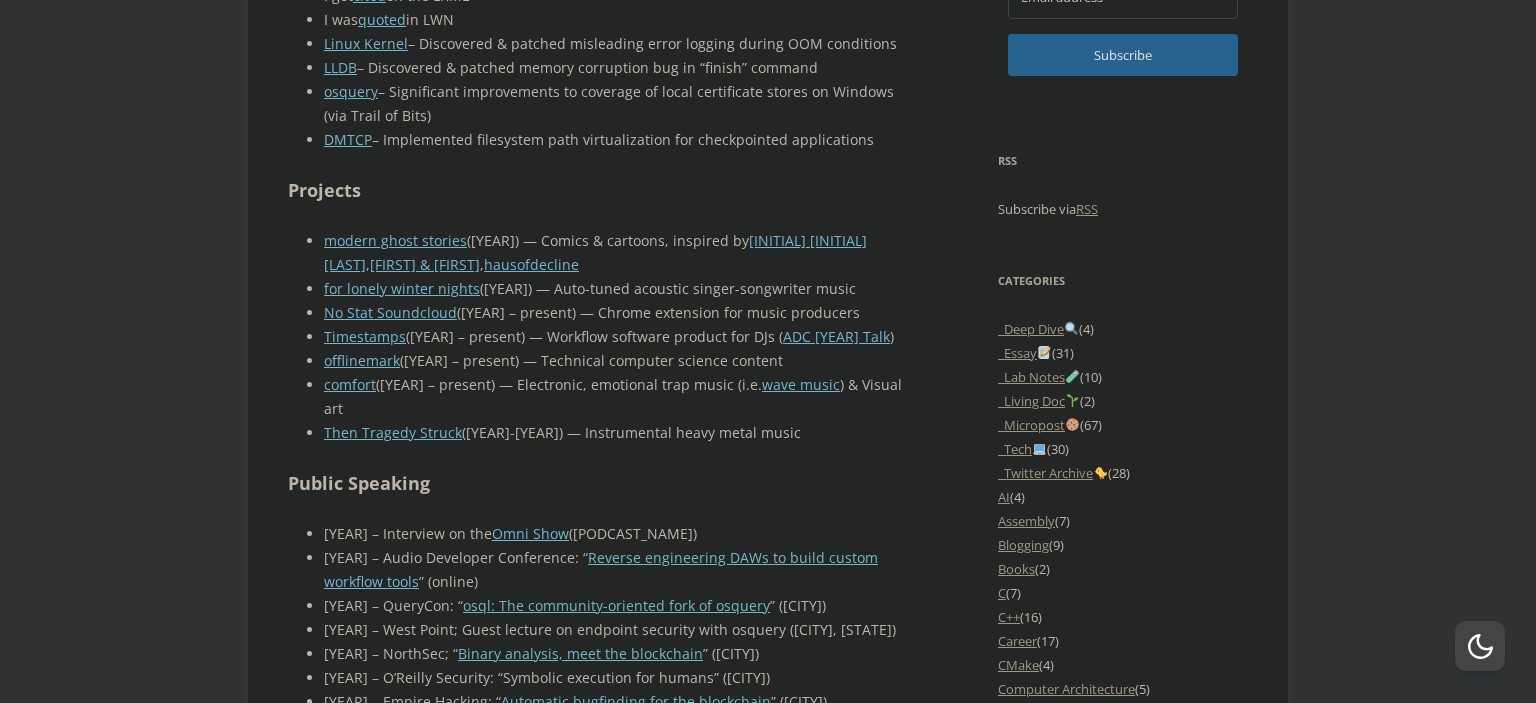 scroll, scrollTop: 1612, scrollLeft: 0, axis: vertical 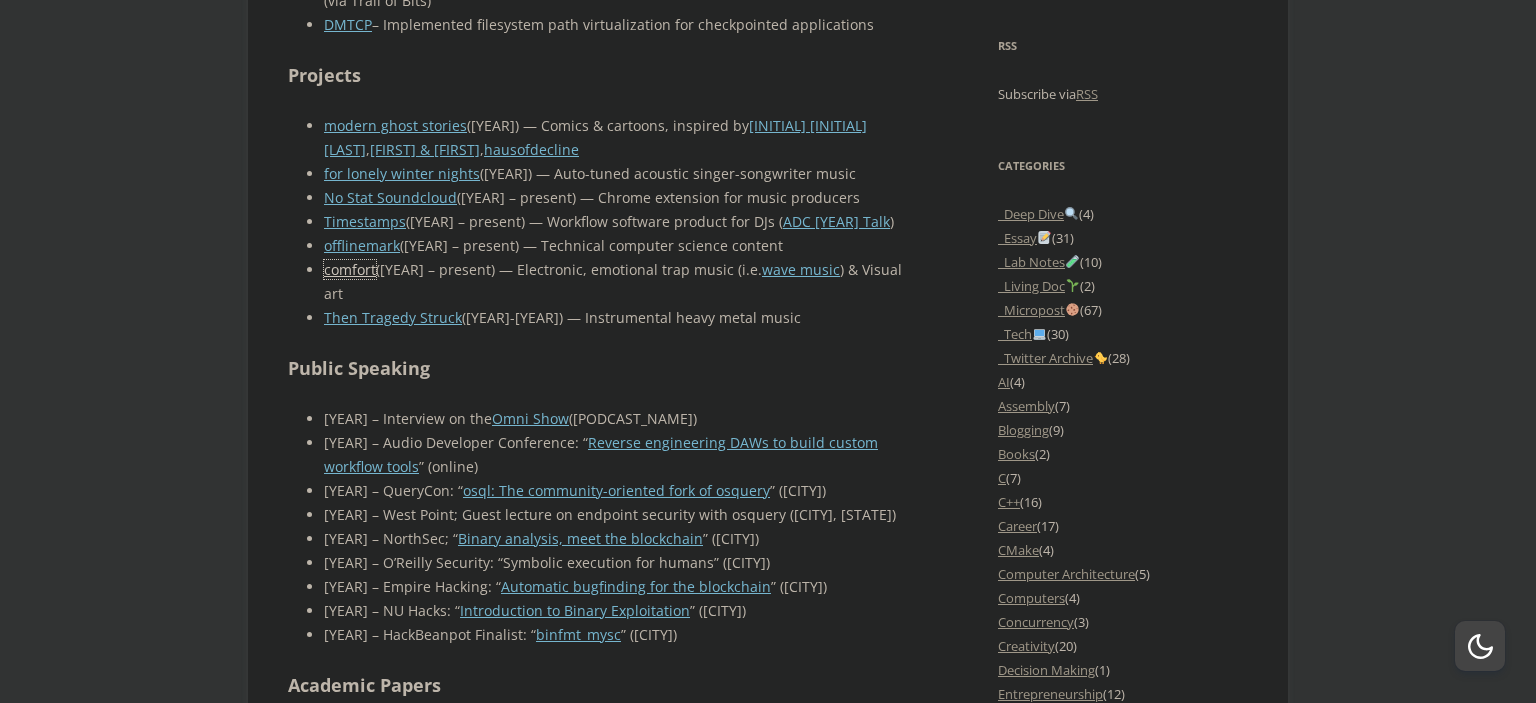 click on "comfort" at bounding box center [350, 269] 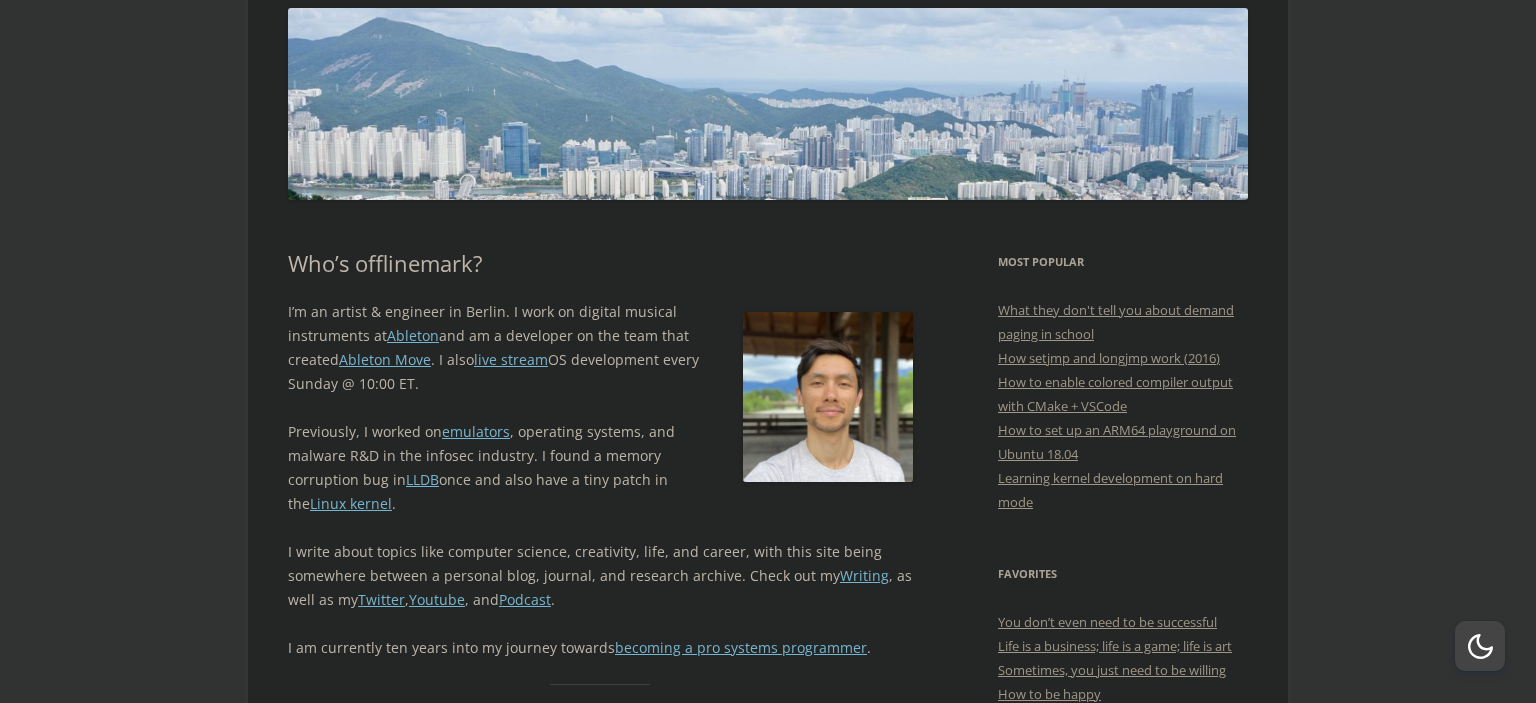 scroll, scrollTop: 0, scrollLeft: 0, axis: both 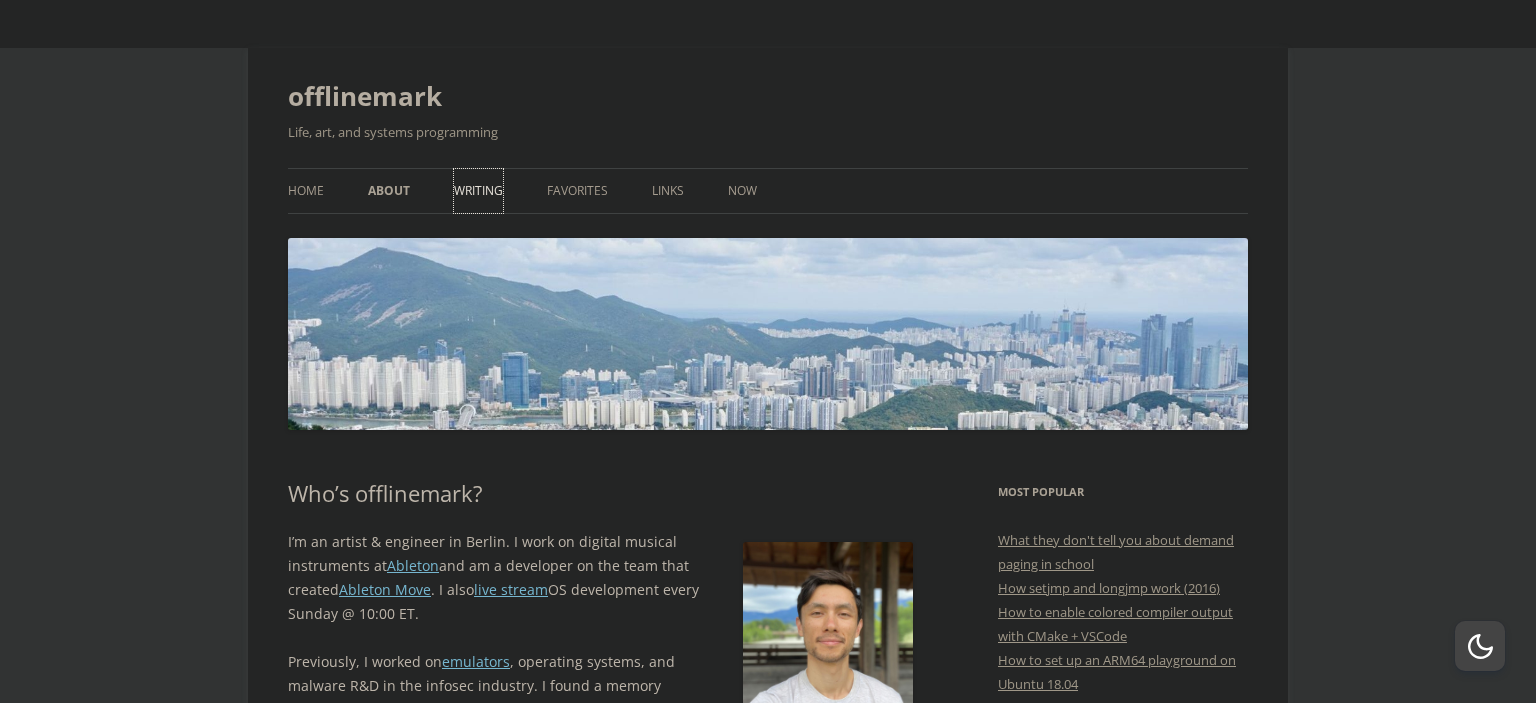 click on "Writing" at bounding box center [478, 191] 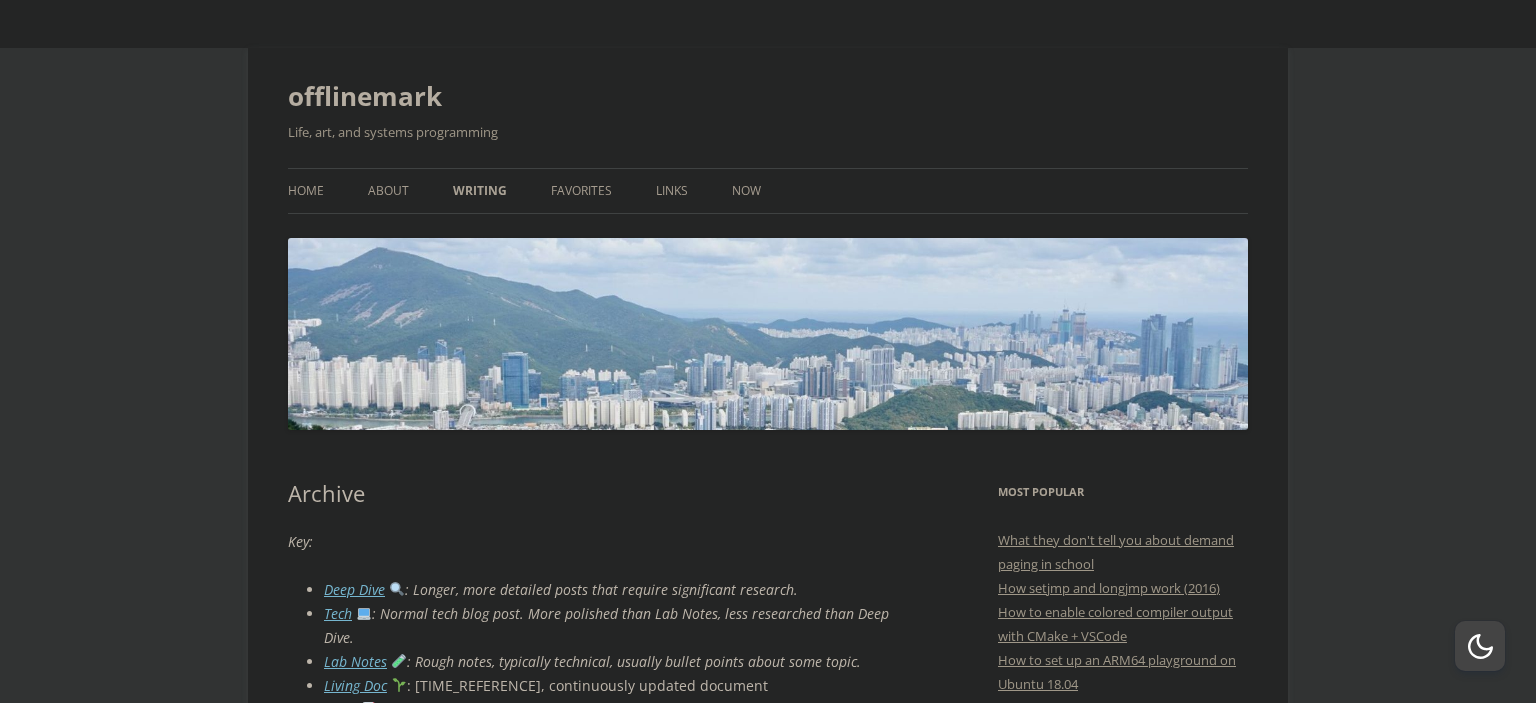 click on "Favorites" at bounding box center (581, 191) 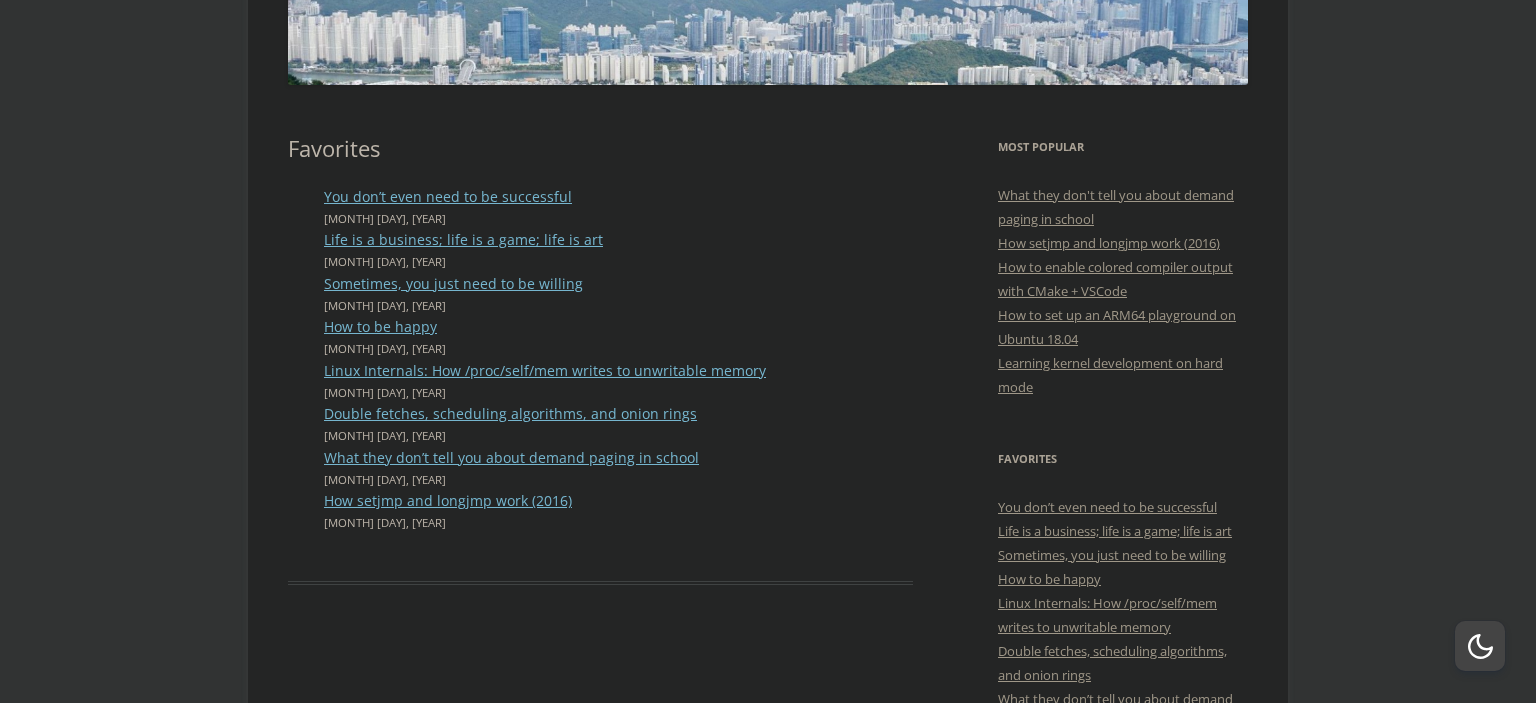 scroll, scrollTop: 0, scrollLeft: 0, axis: both 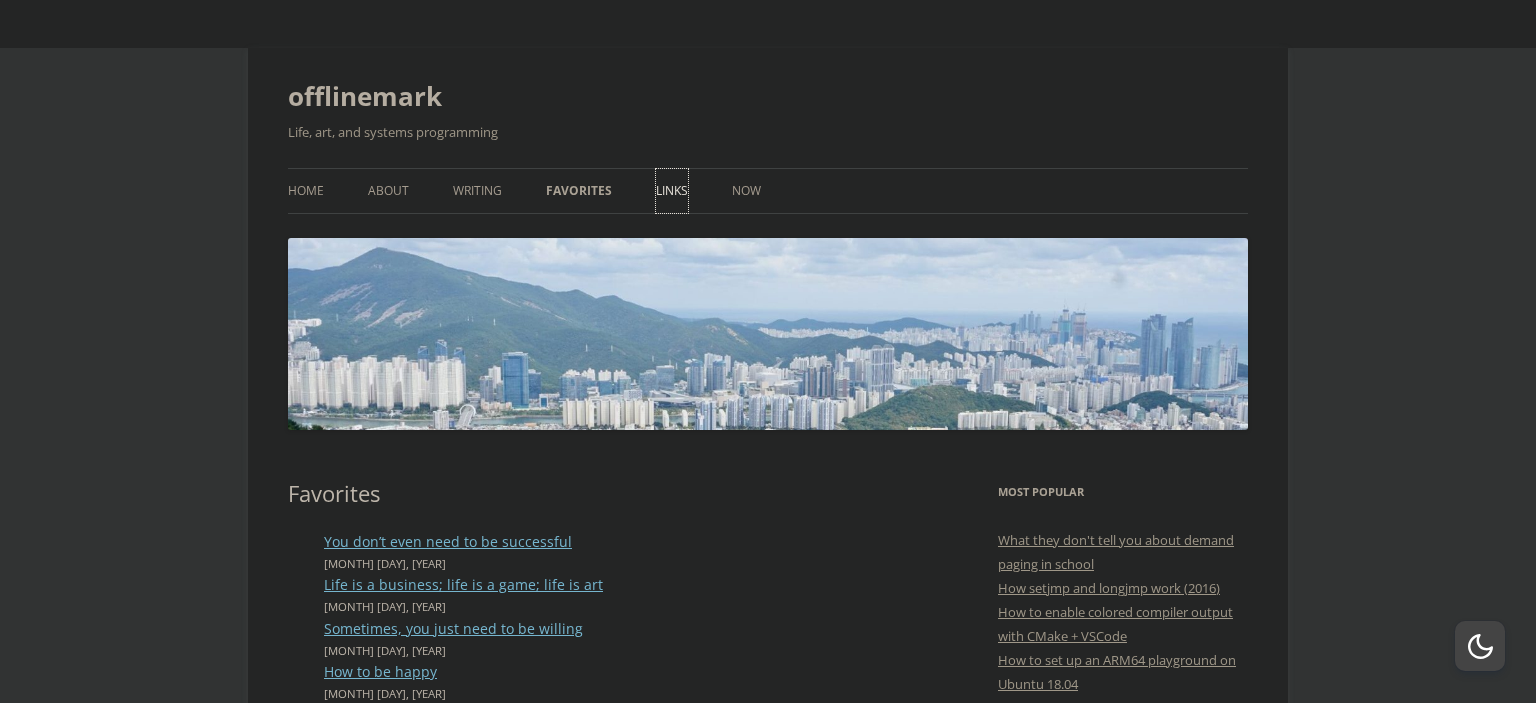 click on "Links" at bounding box center [672, 191] 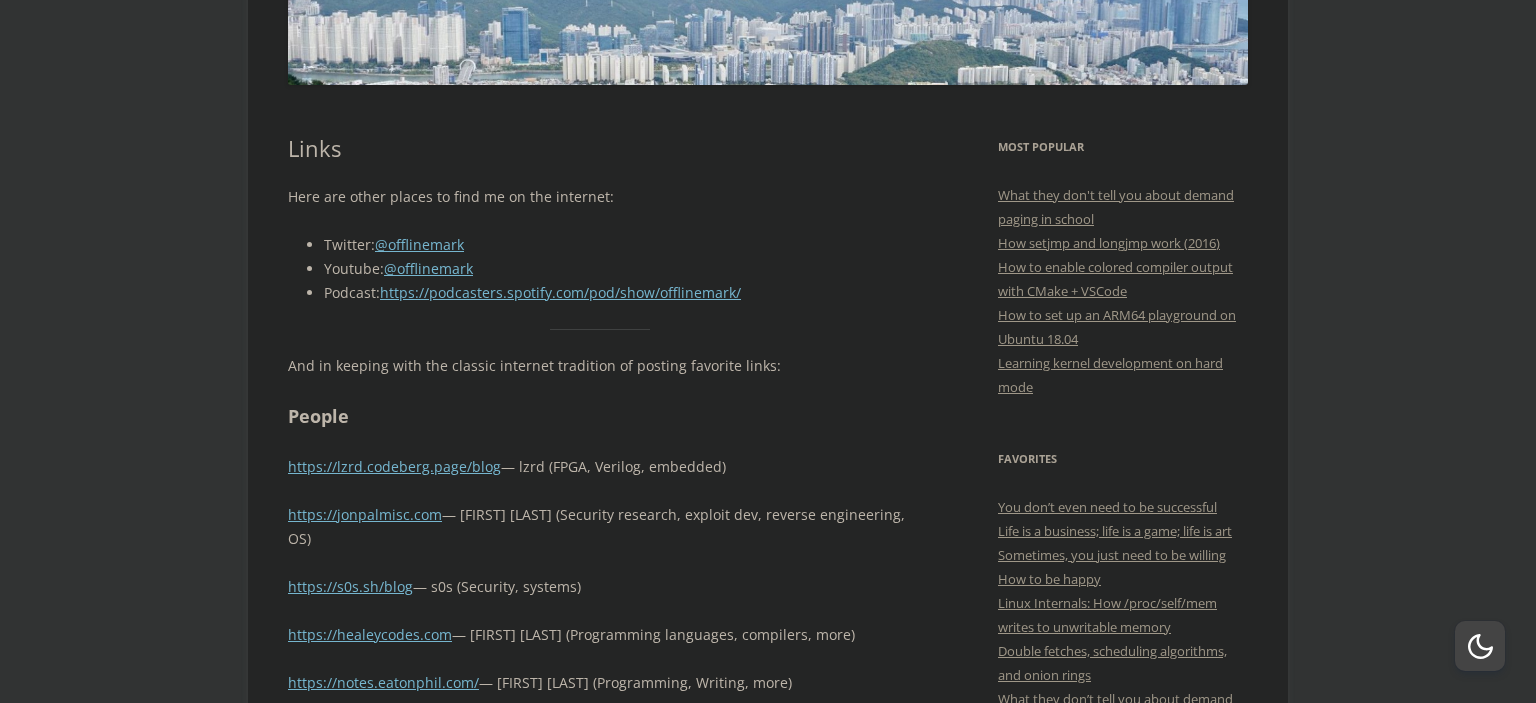 scroll, scrollTop: 0, scrollLeft: 0, axis: both 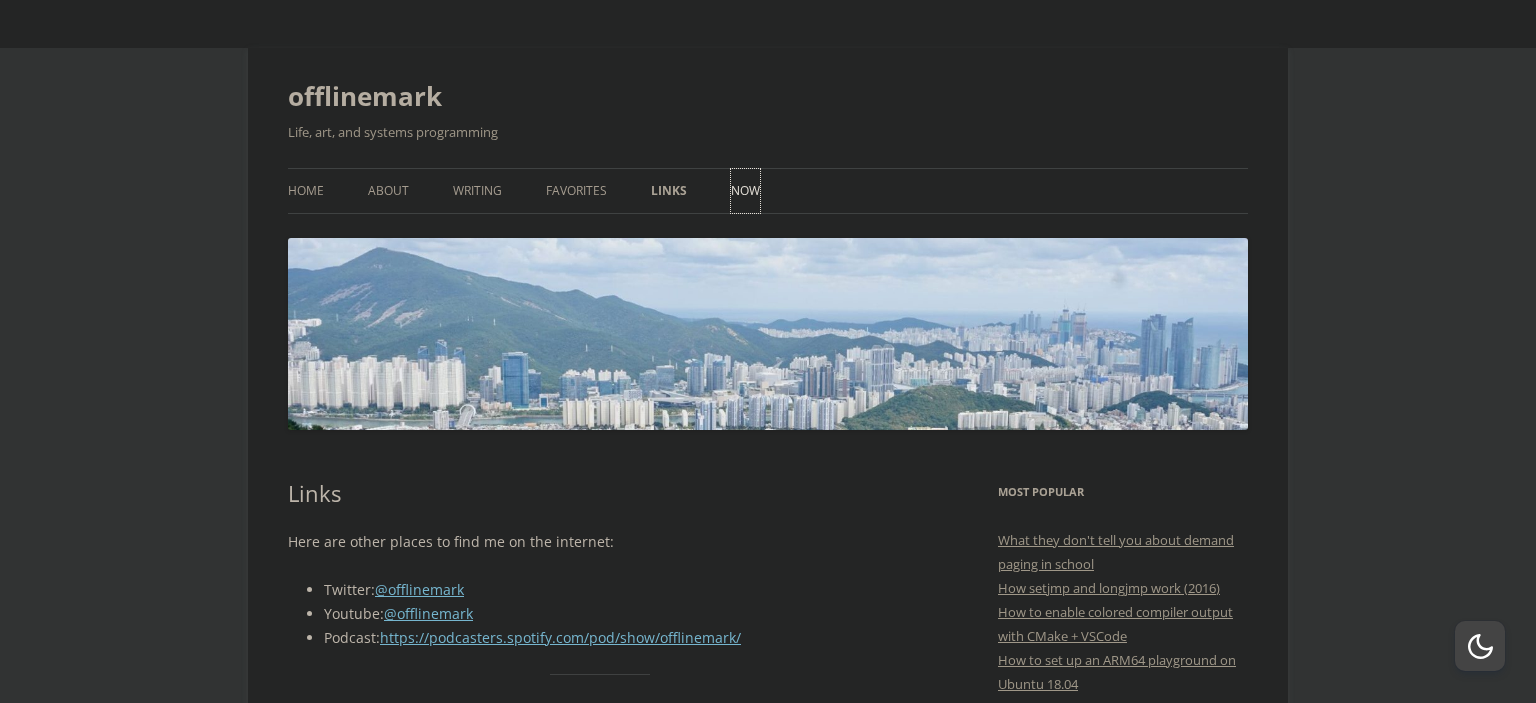 click on "Now" at bounding box center [745, 191] 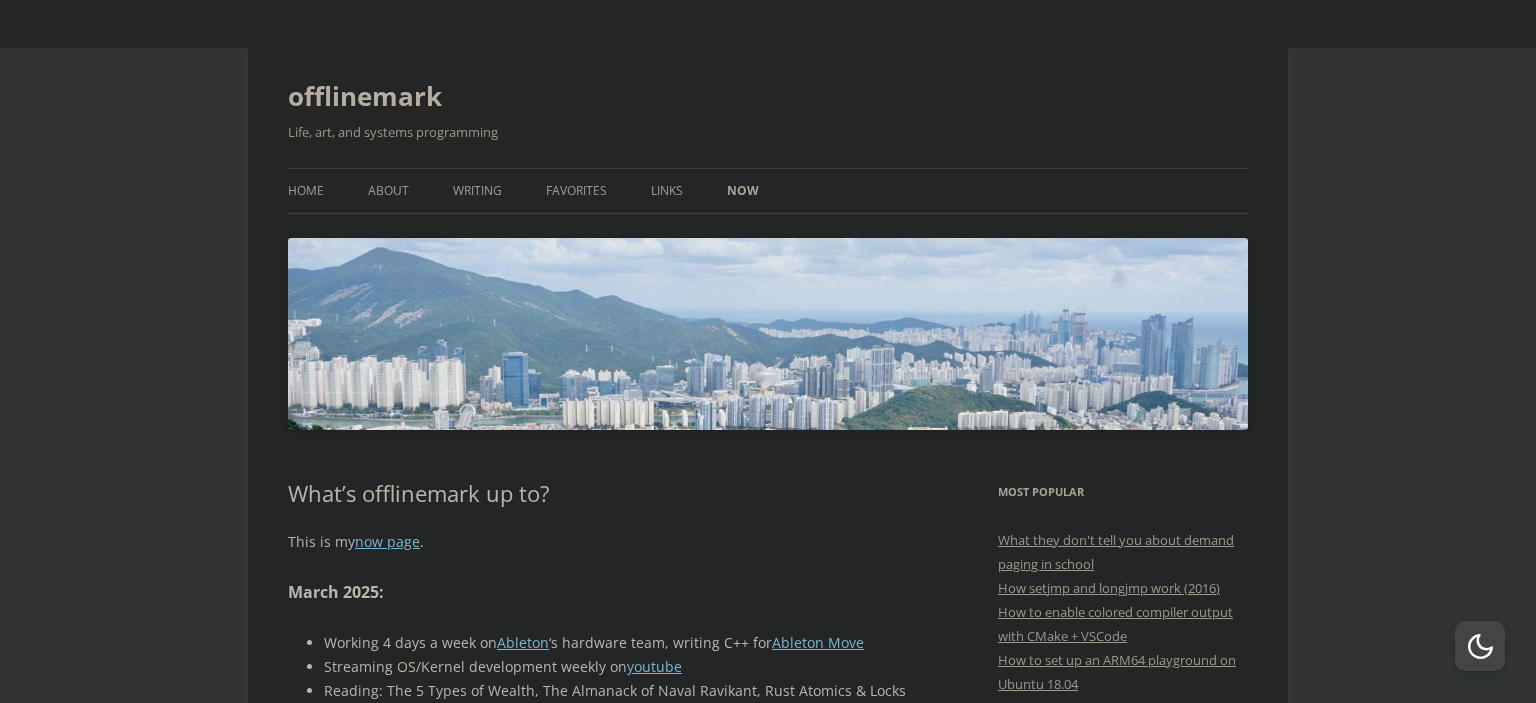 scroll, scrollTop: 0, scrollLeft: 0, axis: both 